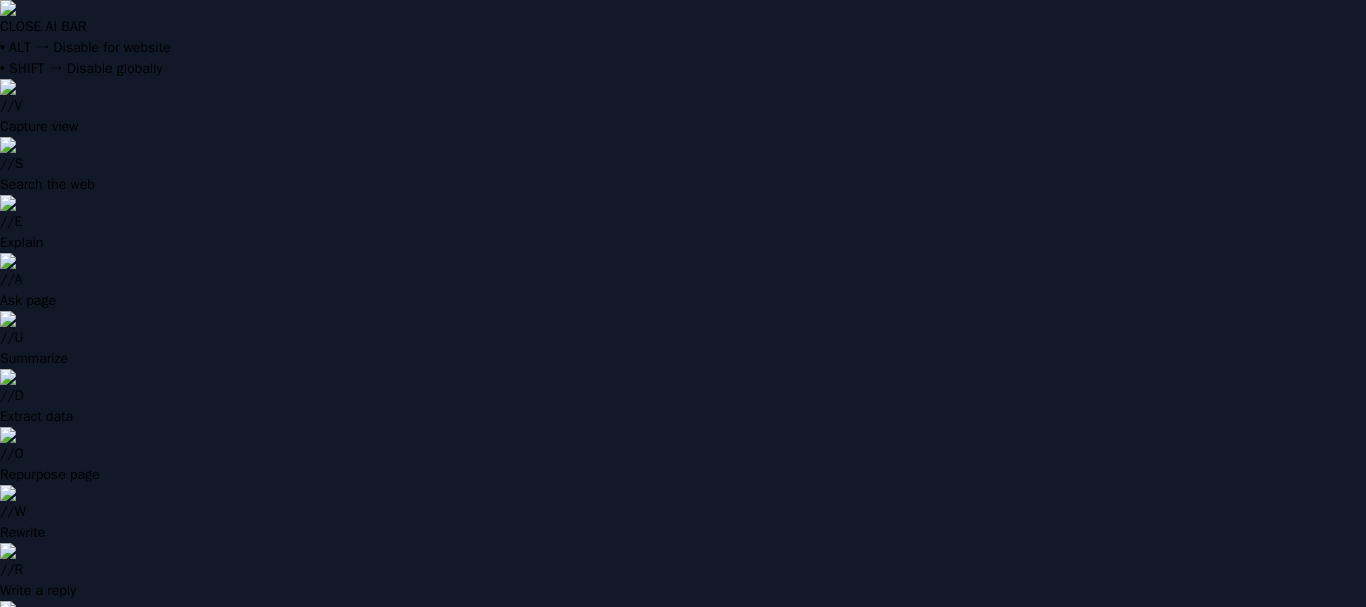 scroll, scrollTop: 0, scrollLeft: 0, axis: both 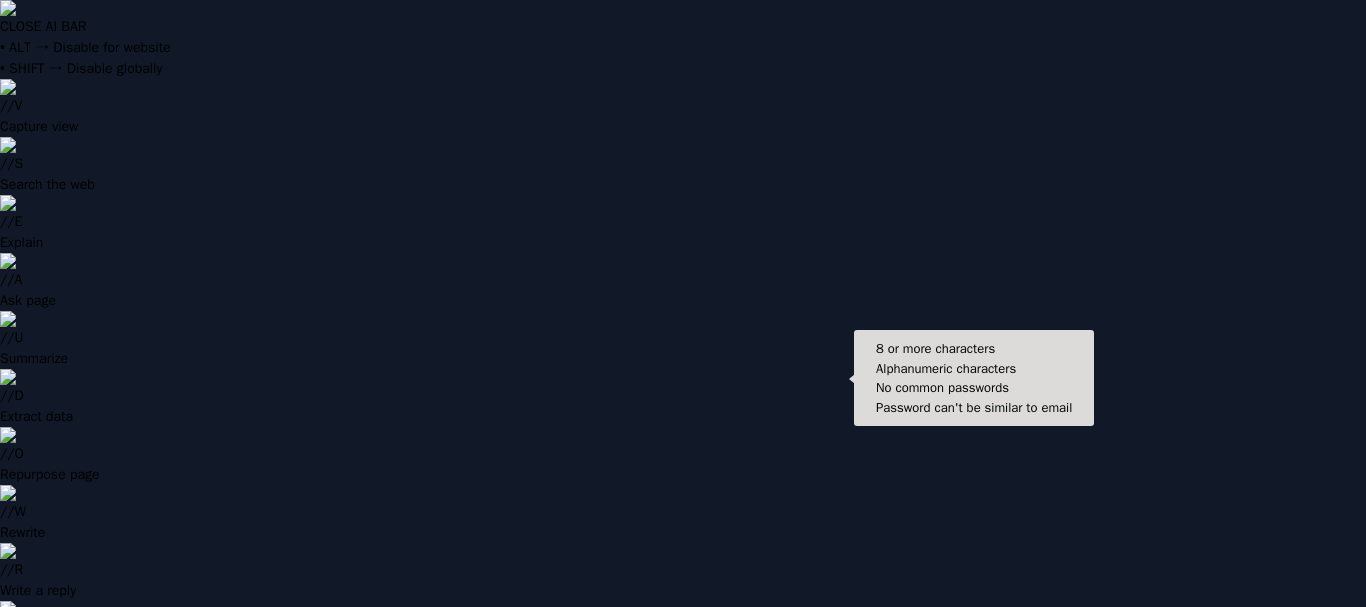 type on "**********" 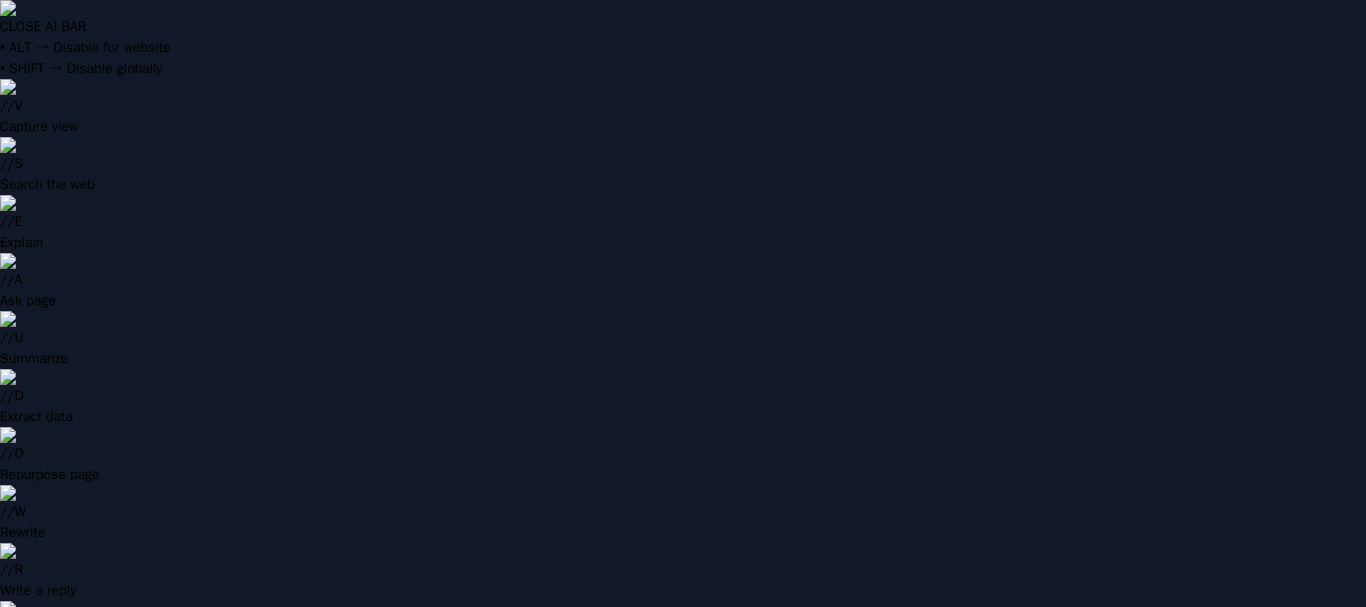 click on "Sign up" at bounding box center [683, 1122] 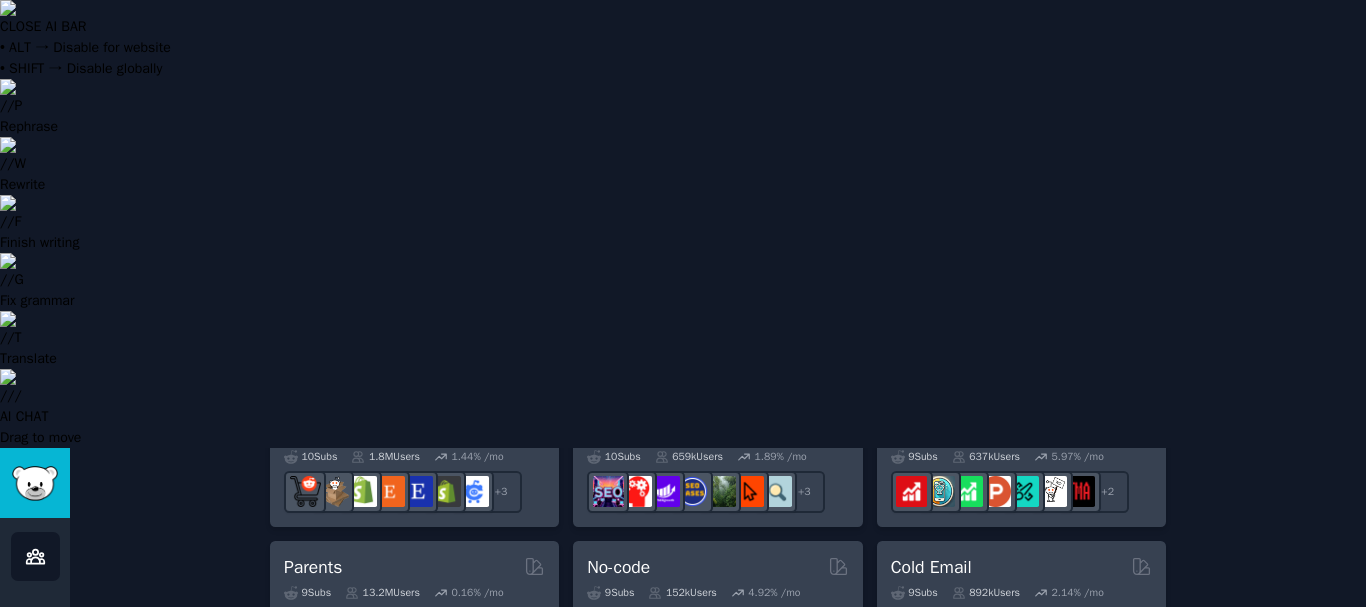 scroll, scrollTop: 1200, scrollLeft: 0, axis: vertical 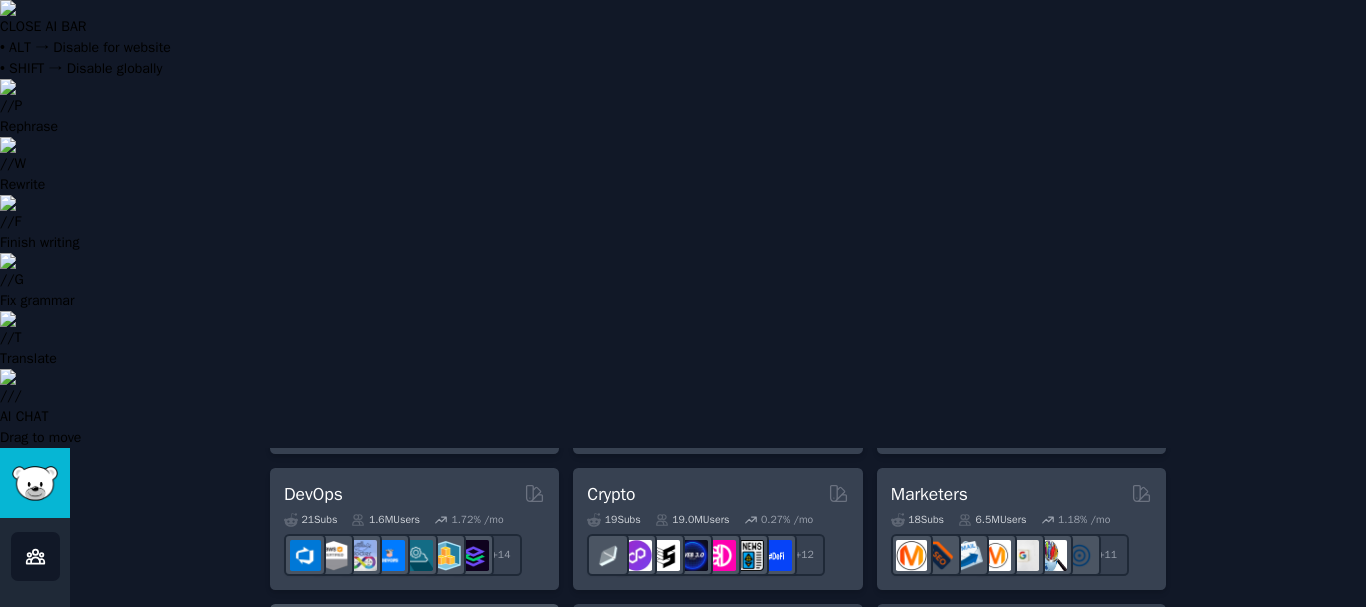 click on "Startup Founders" at bounding box center [414, 630] 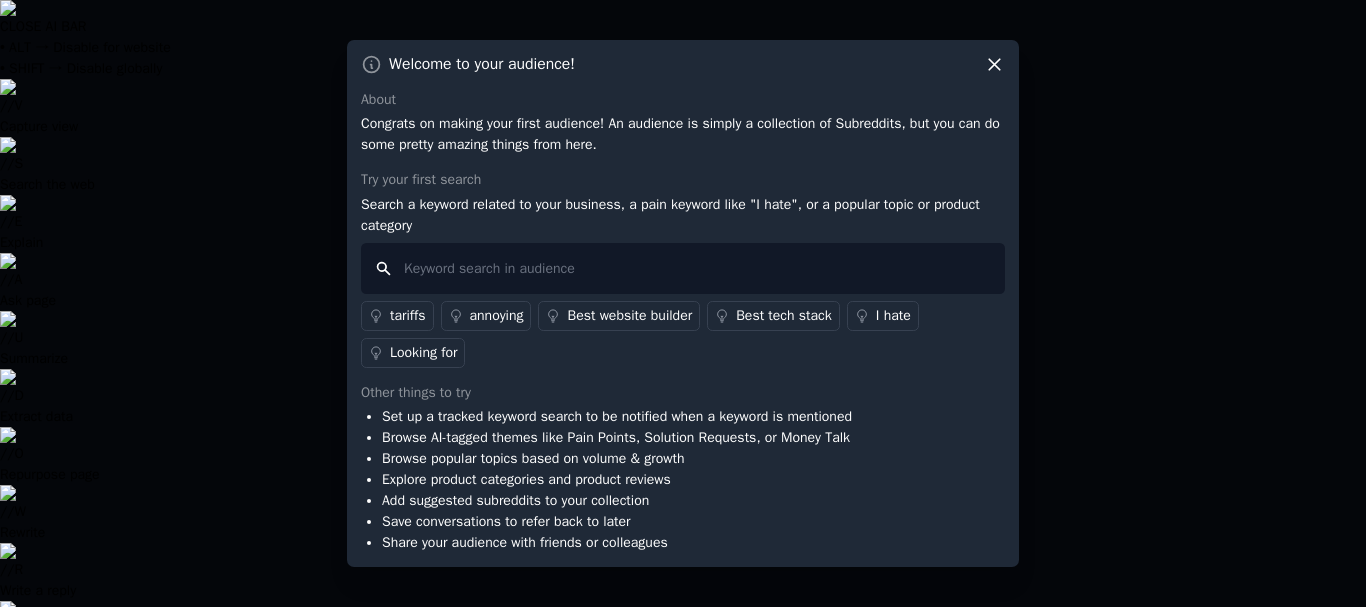 click at bounding box center [683, 268] 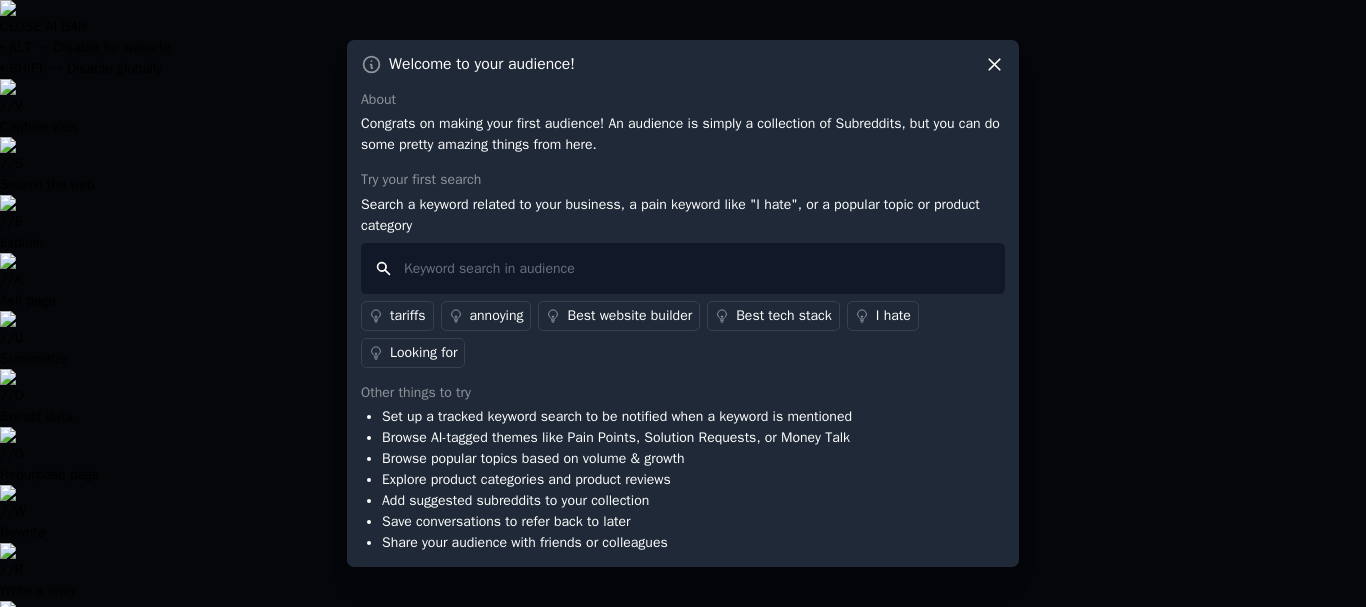 click at bounding box center (683, 268) 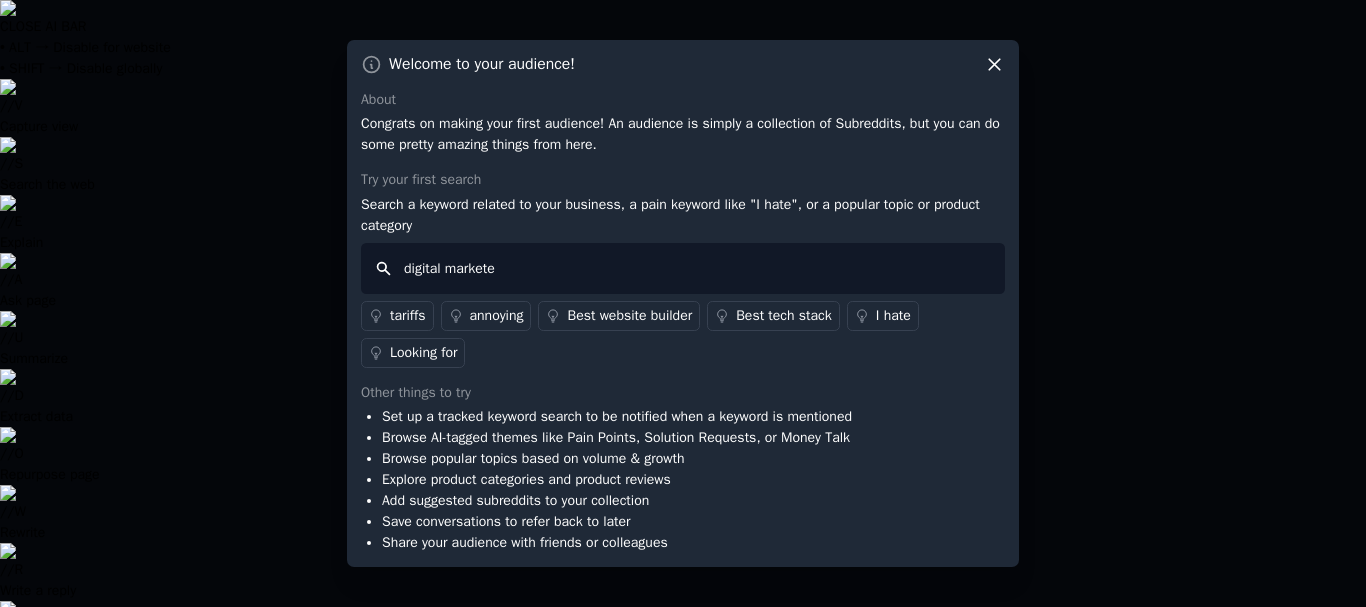 type on "digital marketer" 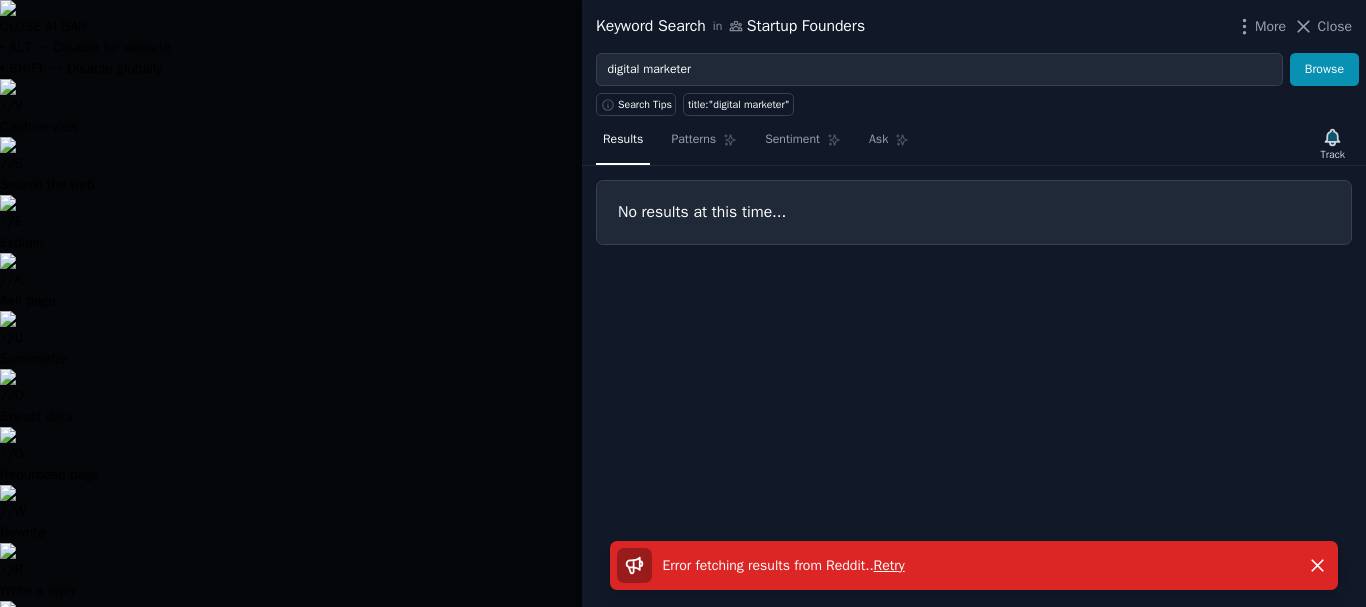 scroll, scrollTop: 83, scrollLeft: 0, axis: vertical 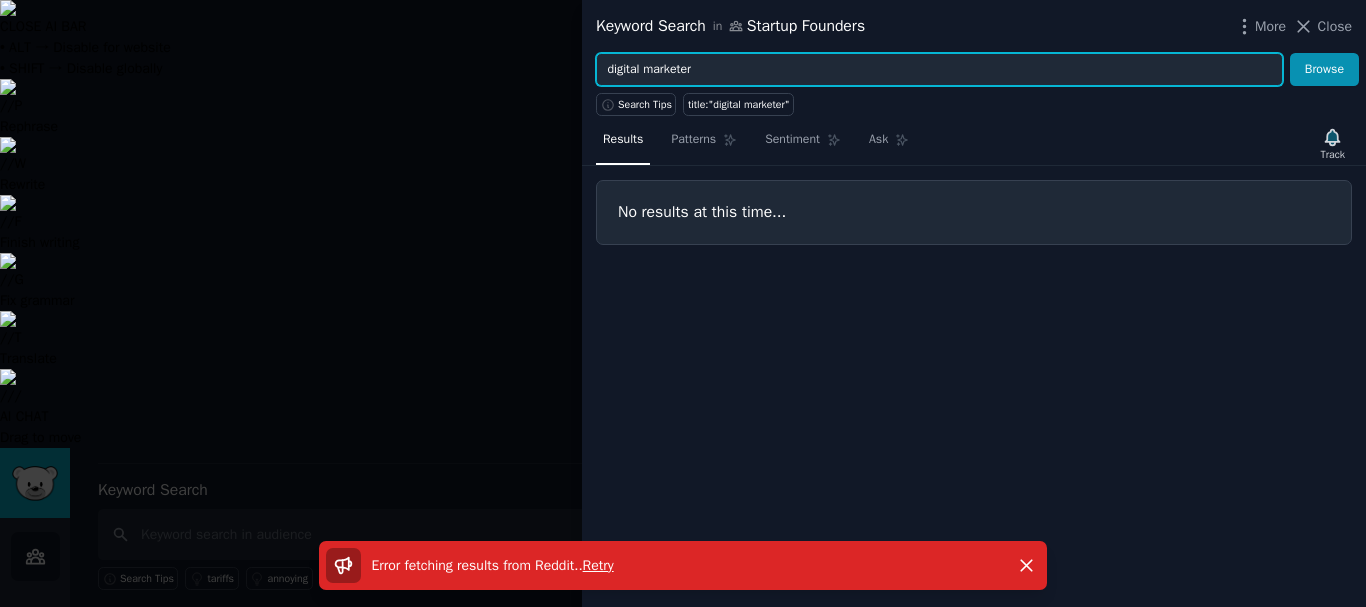 click on "digital marketer" at bounding box center (939, 70) 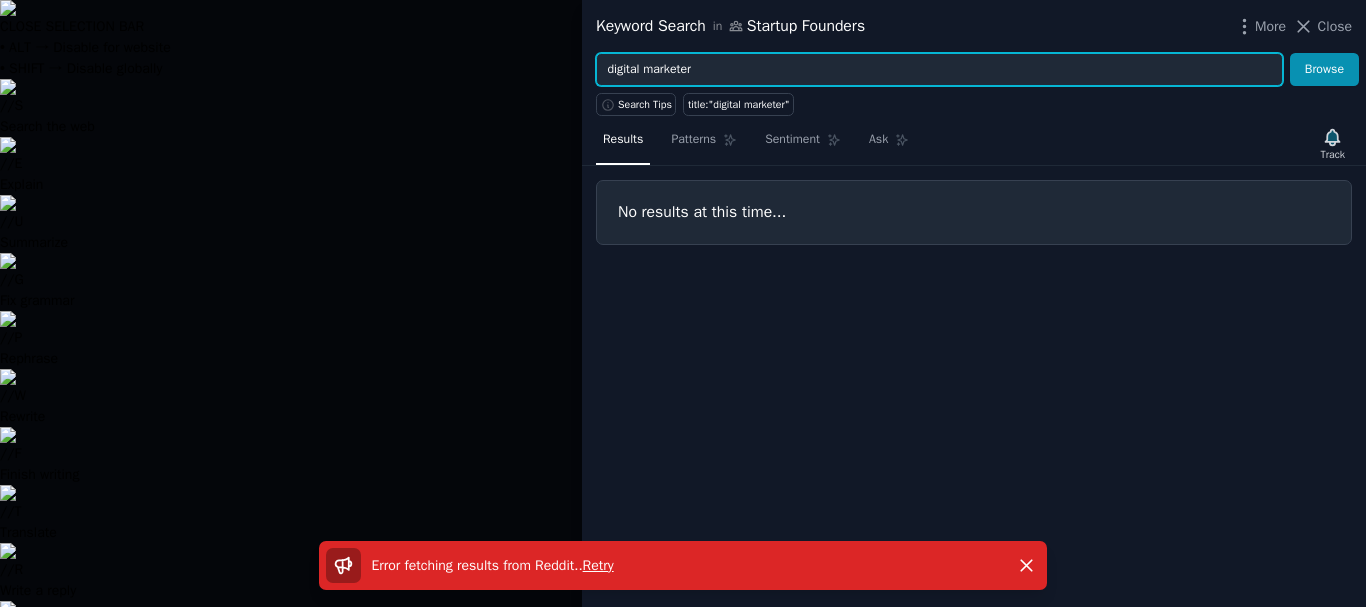 click on "digital marketer" at bounding box center [939, 70] 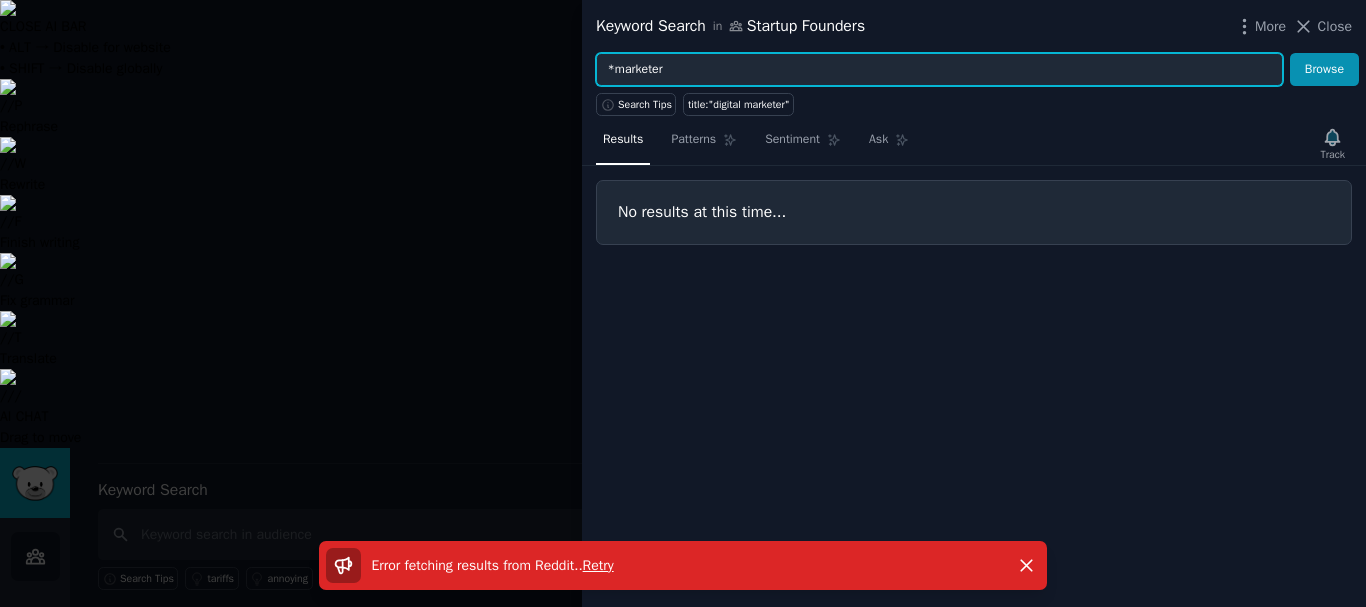 click on "Browse" at bounding box center (1324, 70) 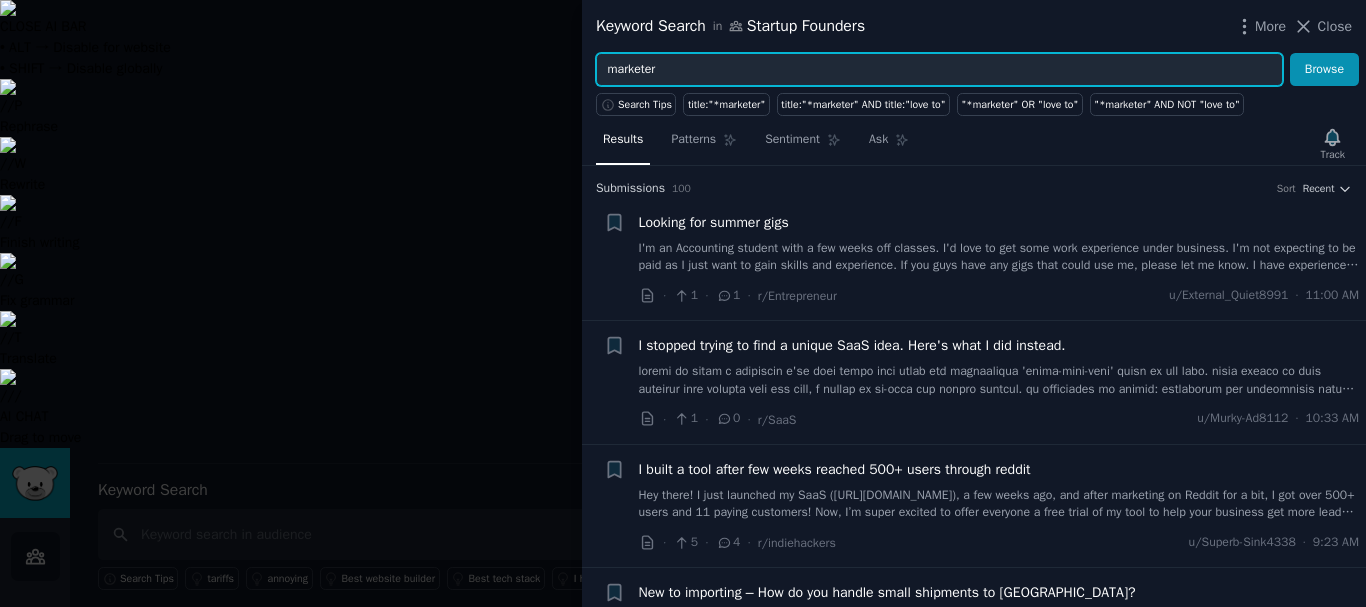 type on "marketer" 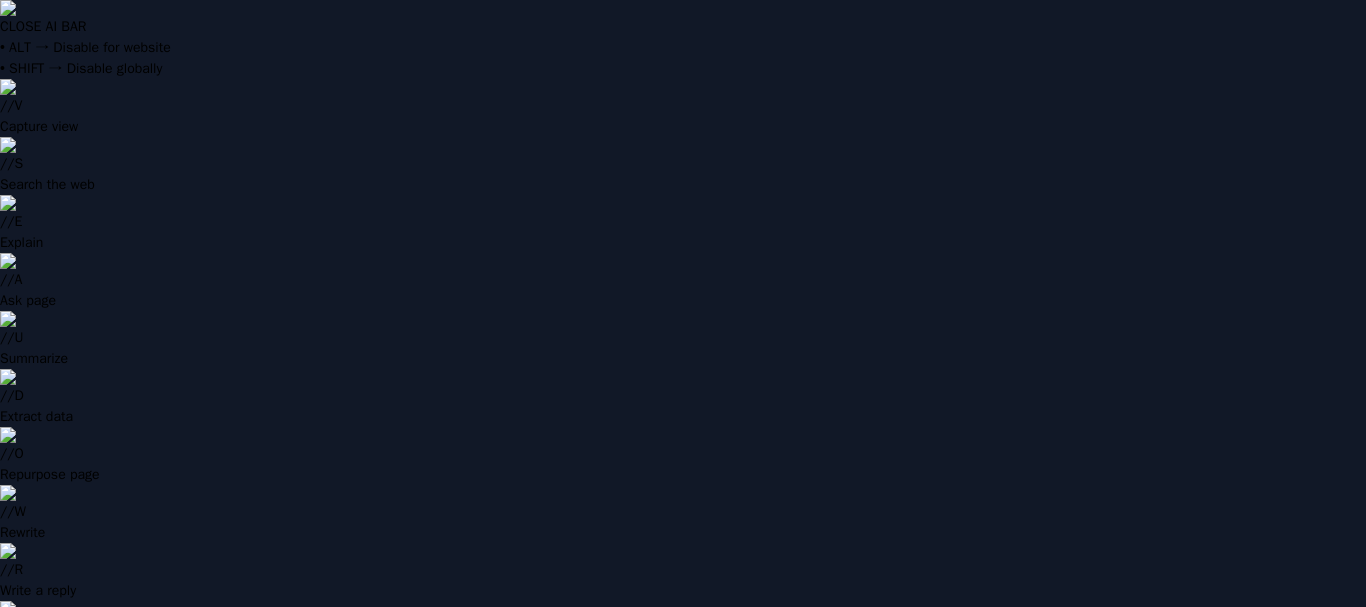scroll, scrollTop: 0, scrollLeft: 0, axis: both 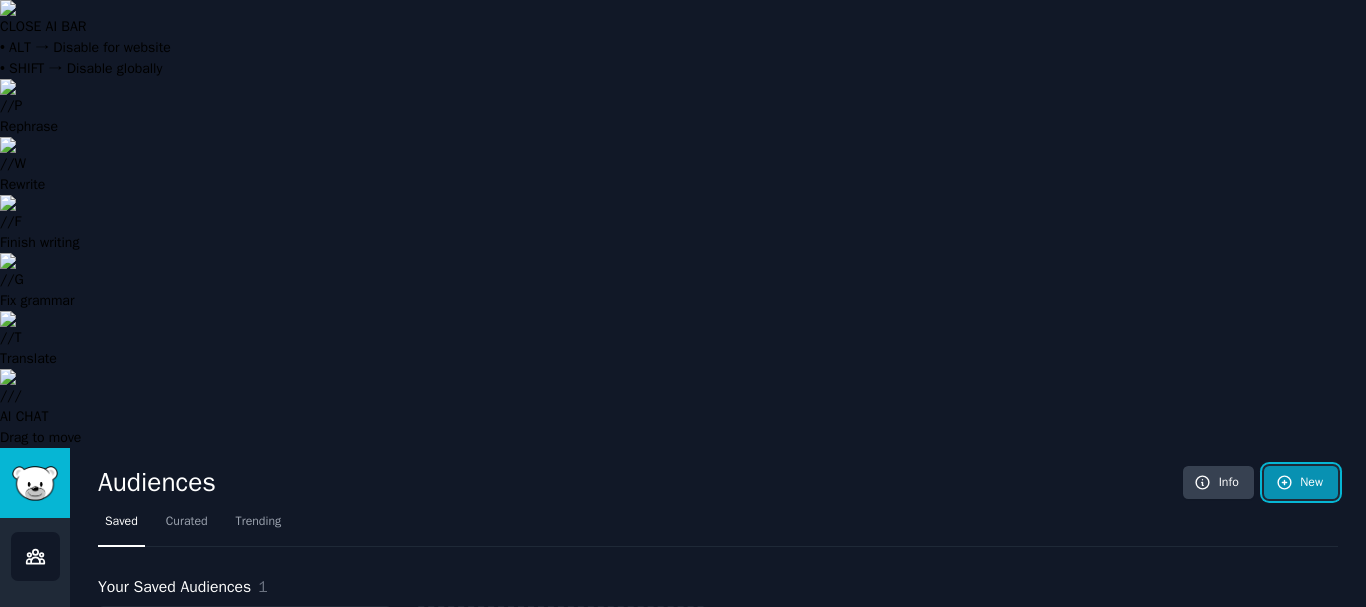 click on "New" at bounding box center (1301, 483) 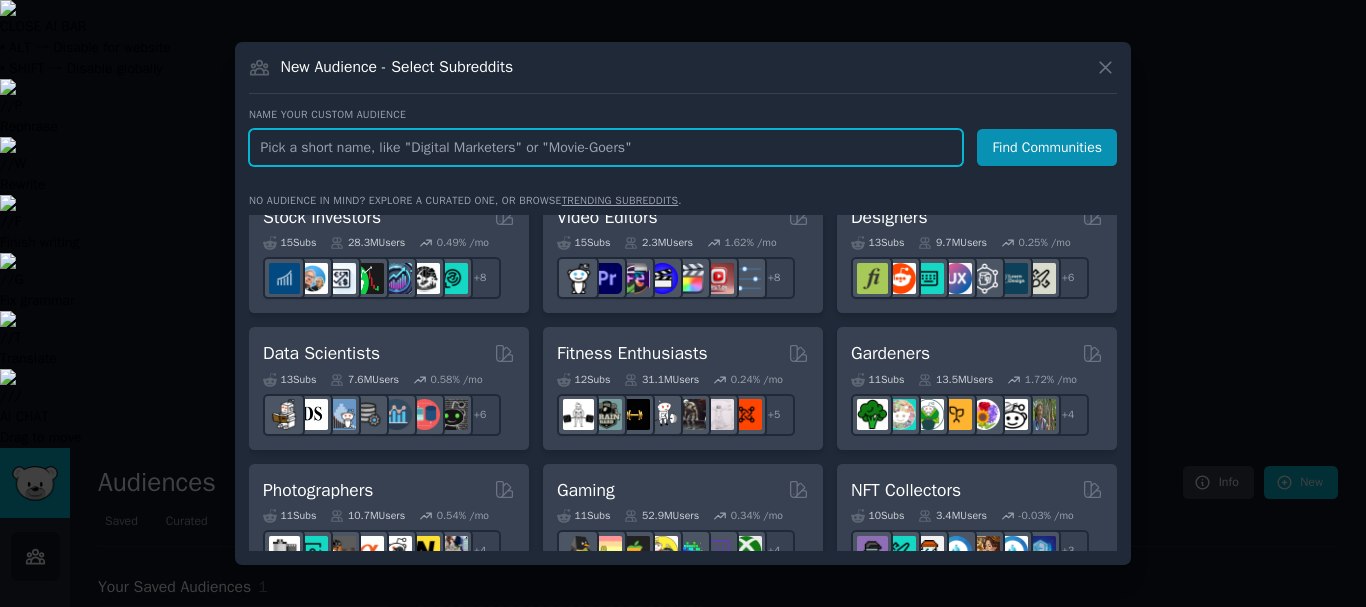 scroll, scrollTop: 500, scrollLeft: 0, axis: vertical 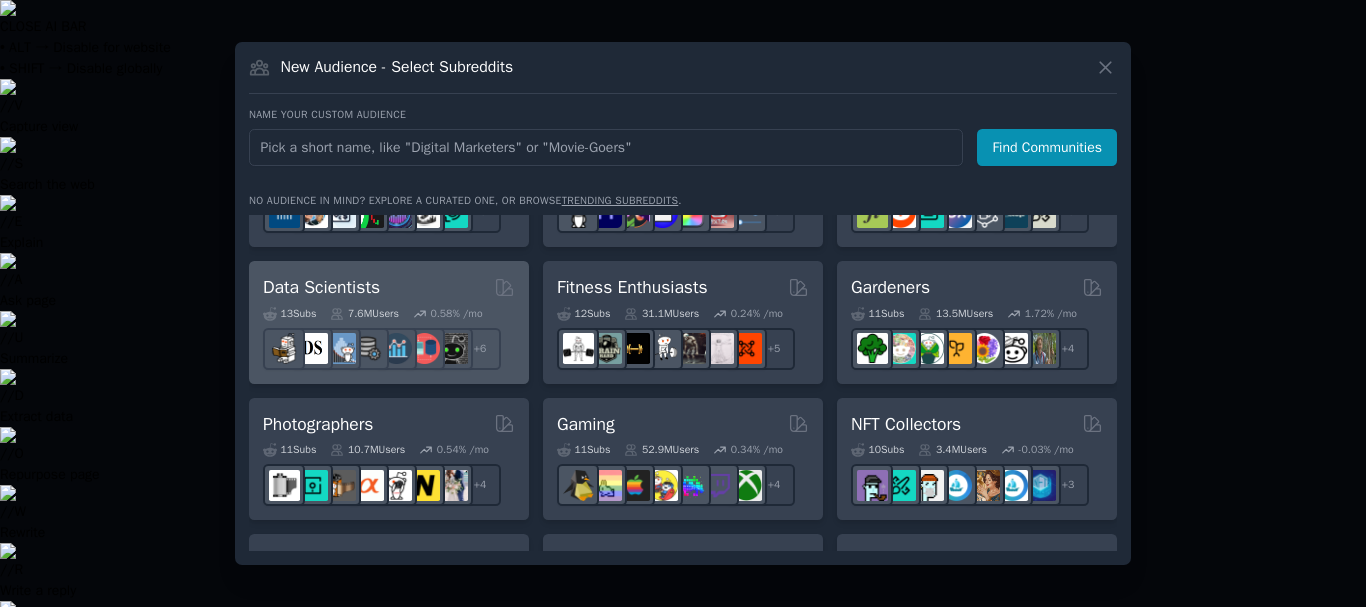 click on "Data Scientists" at bounding box center [389, 287] 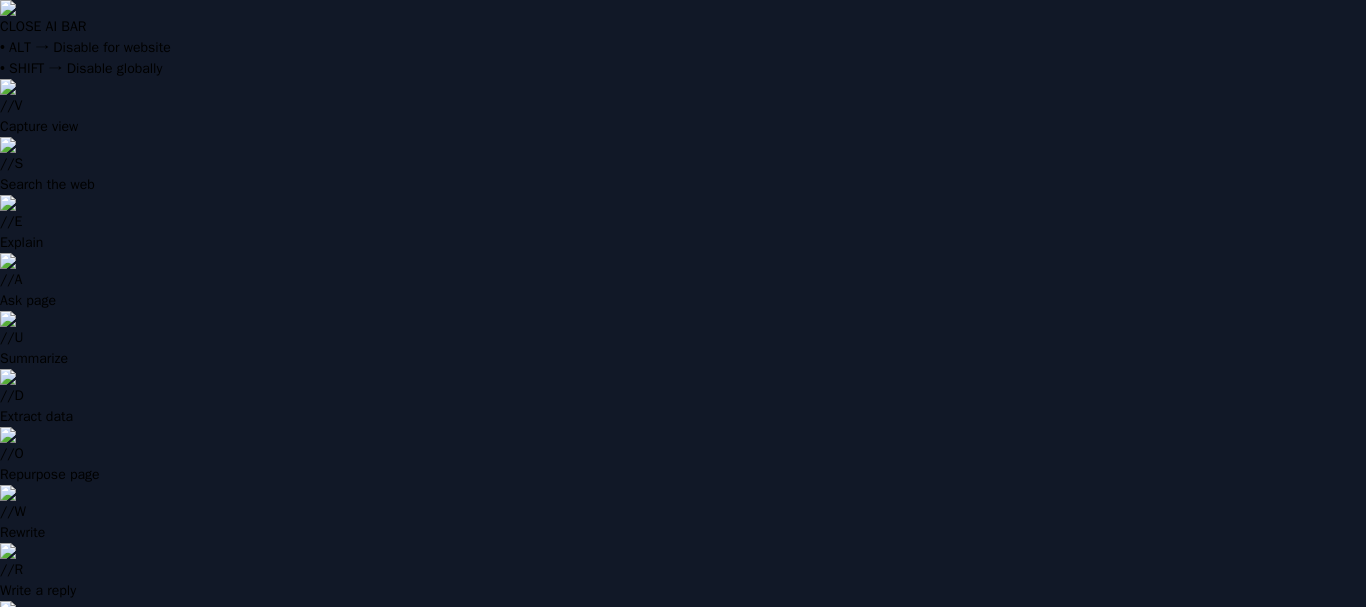 scroll, scrollTop: 83, scrollLeft: 0, axis: vertical 